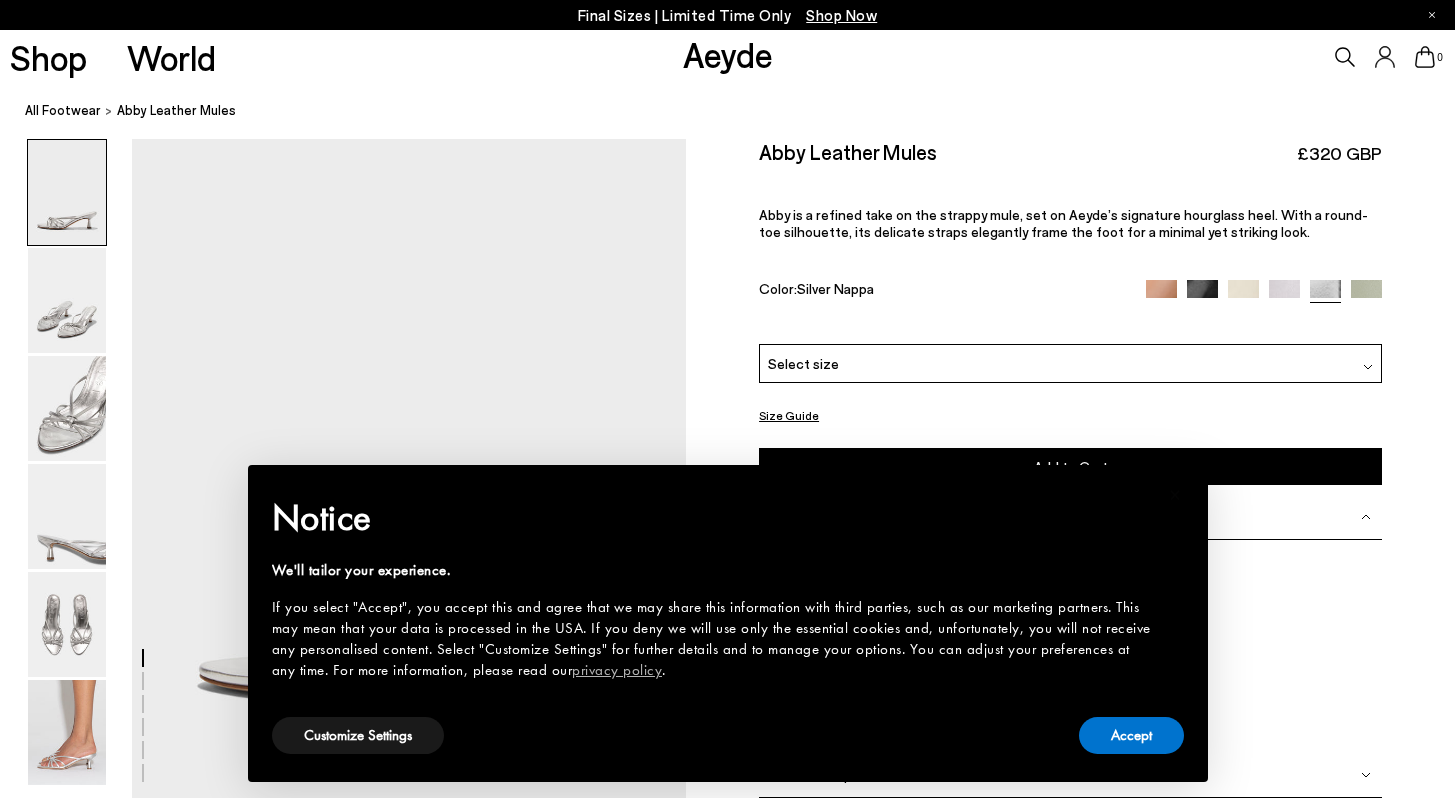 scroll, scrollTop: 5, scrollLeft: 0, axis: vertical 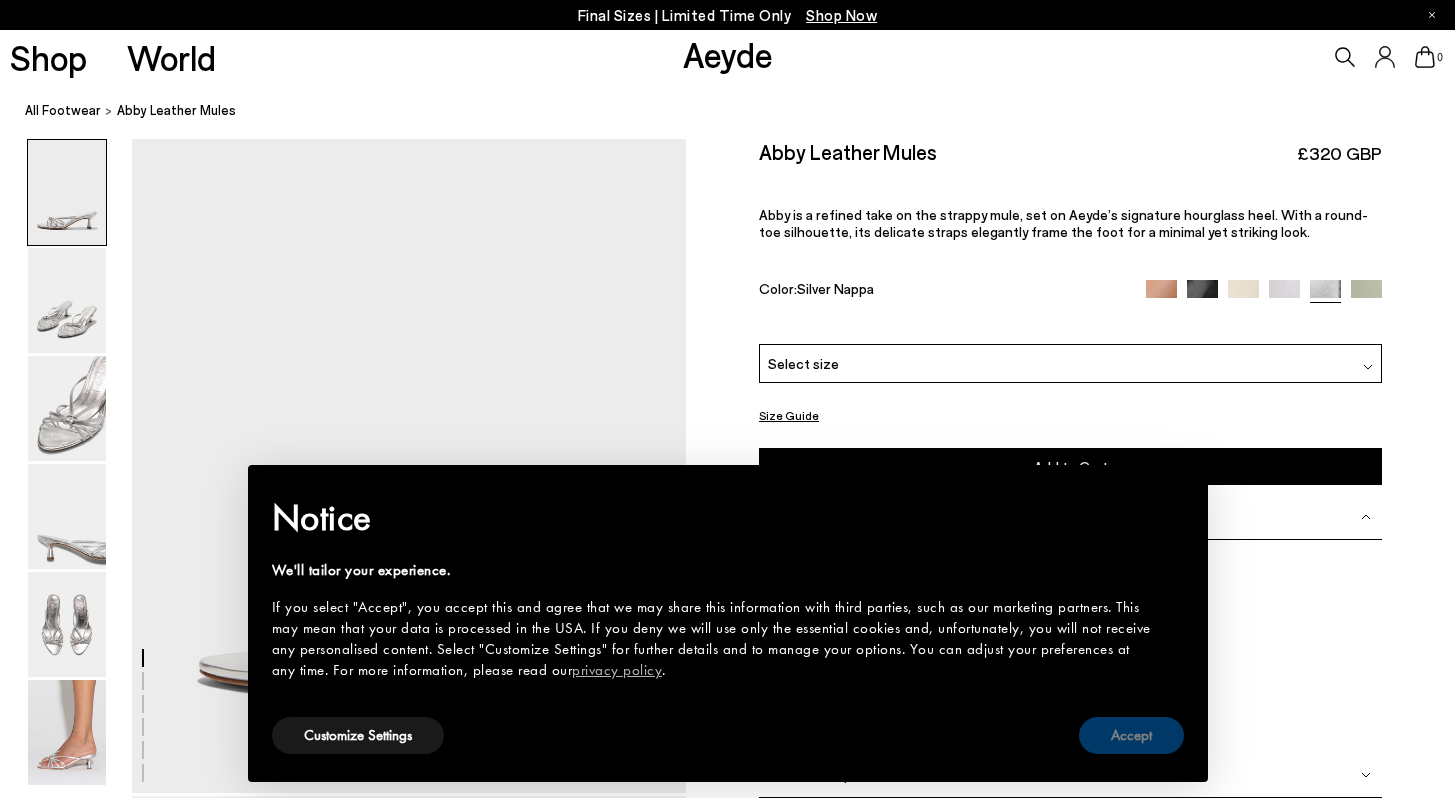click on "Accept" at bounding box center [1131, 735] 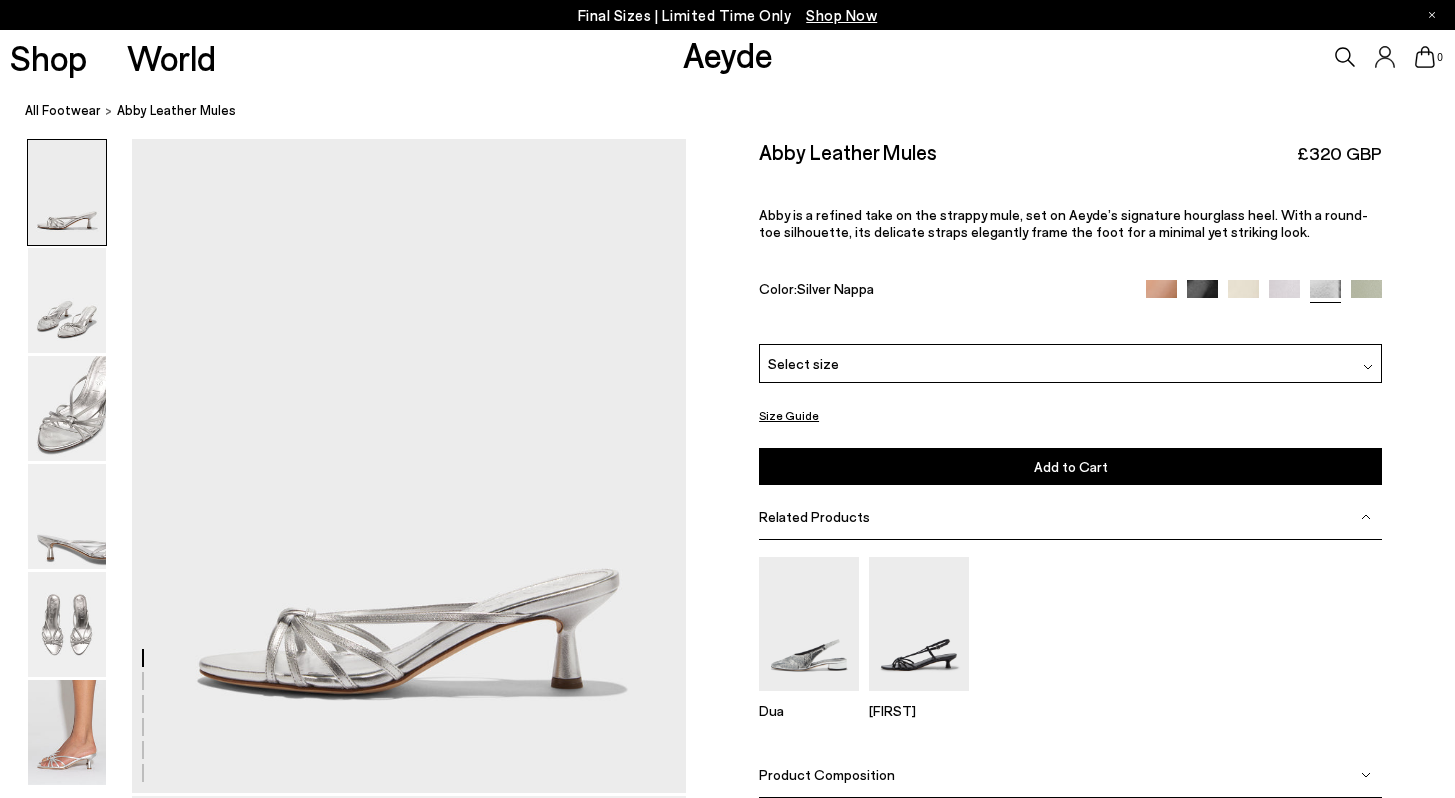click at bounding box center [1161, 295] 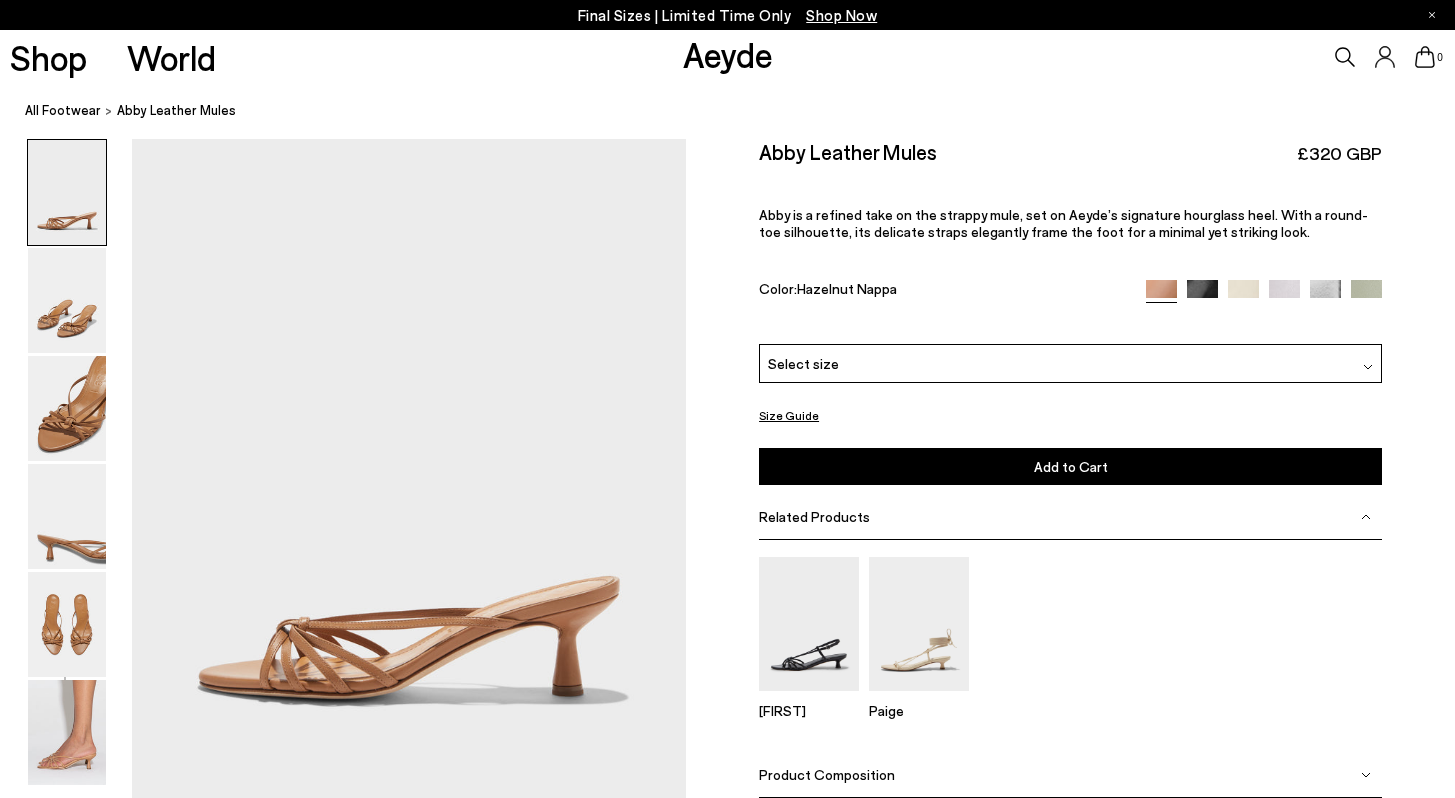 scroll, scrollTop: 0, scrollLeft: 0, axis: both 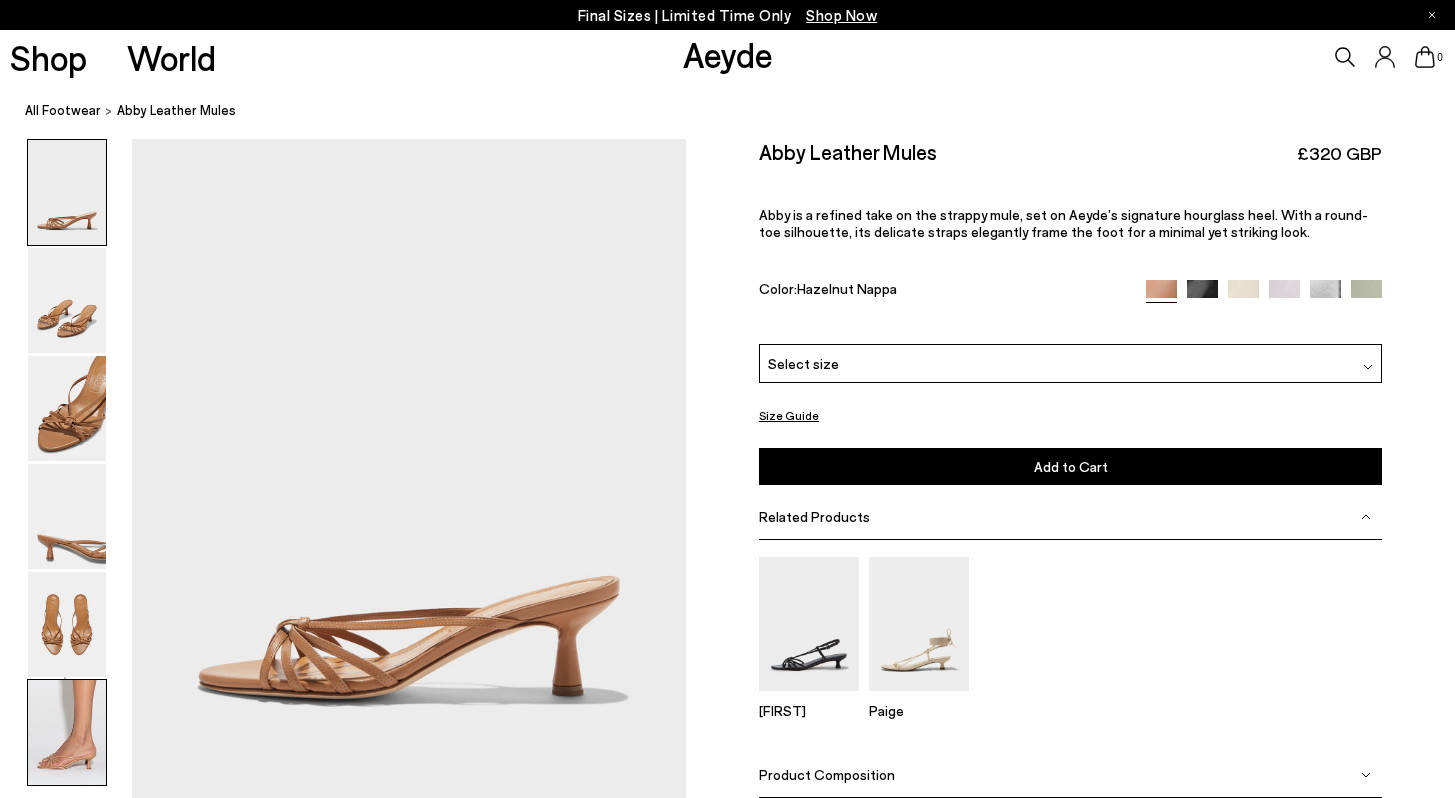 click at bounding box center (67, 732) 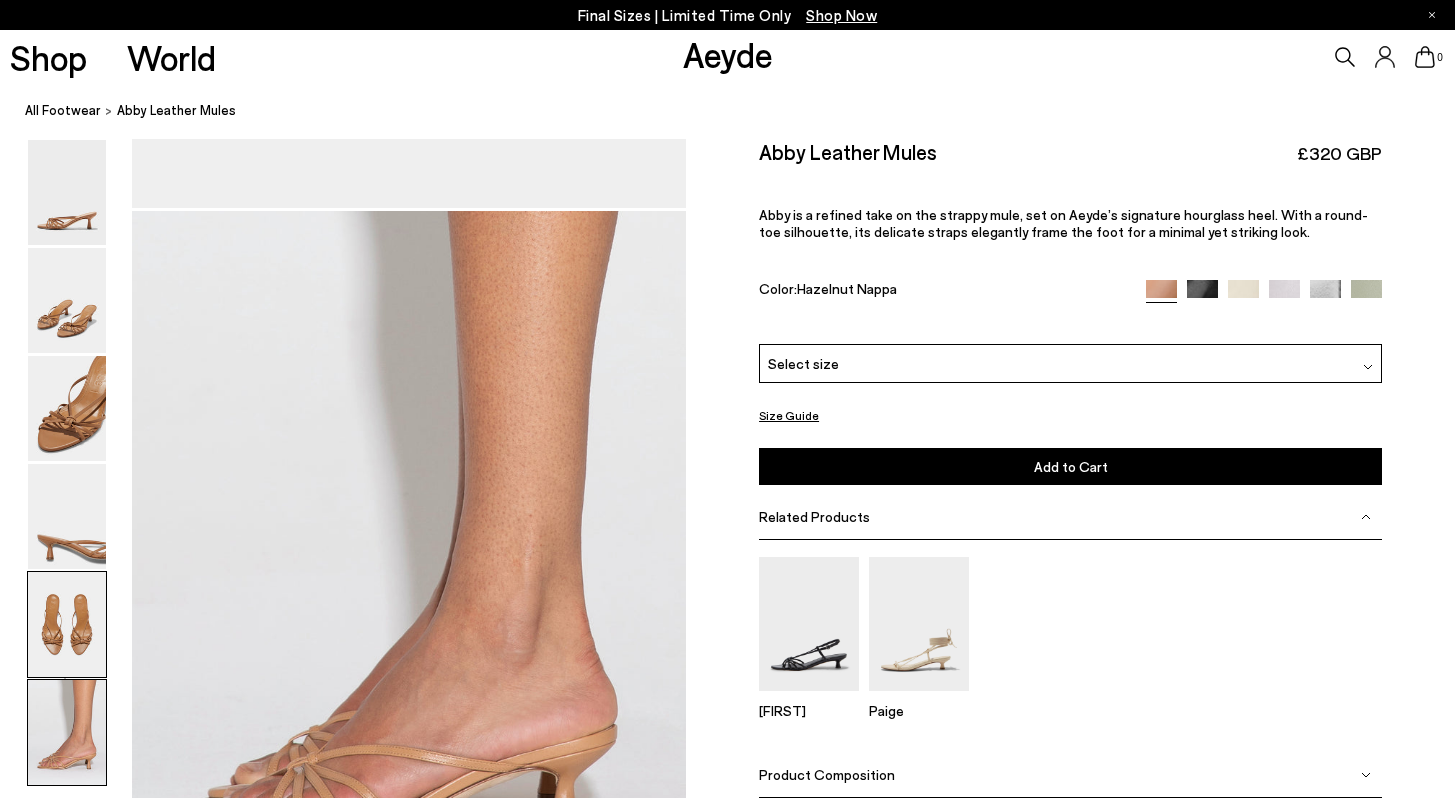 scroll, scrollTop: 3769, scrollLeft: 0, axis: vertical 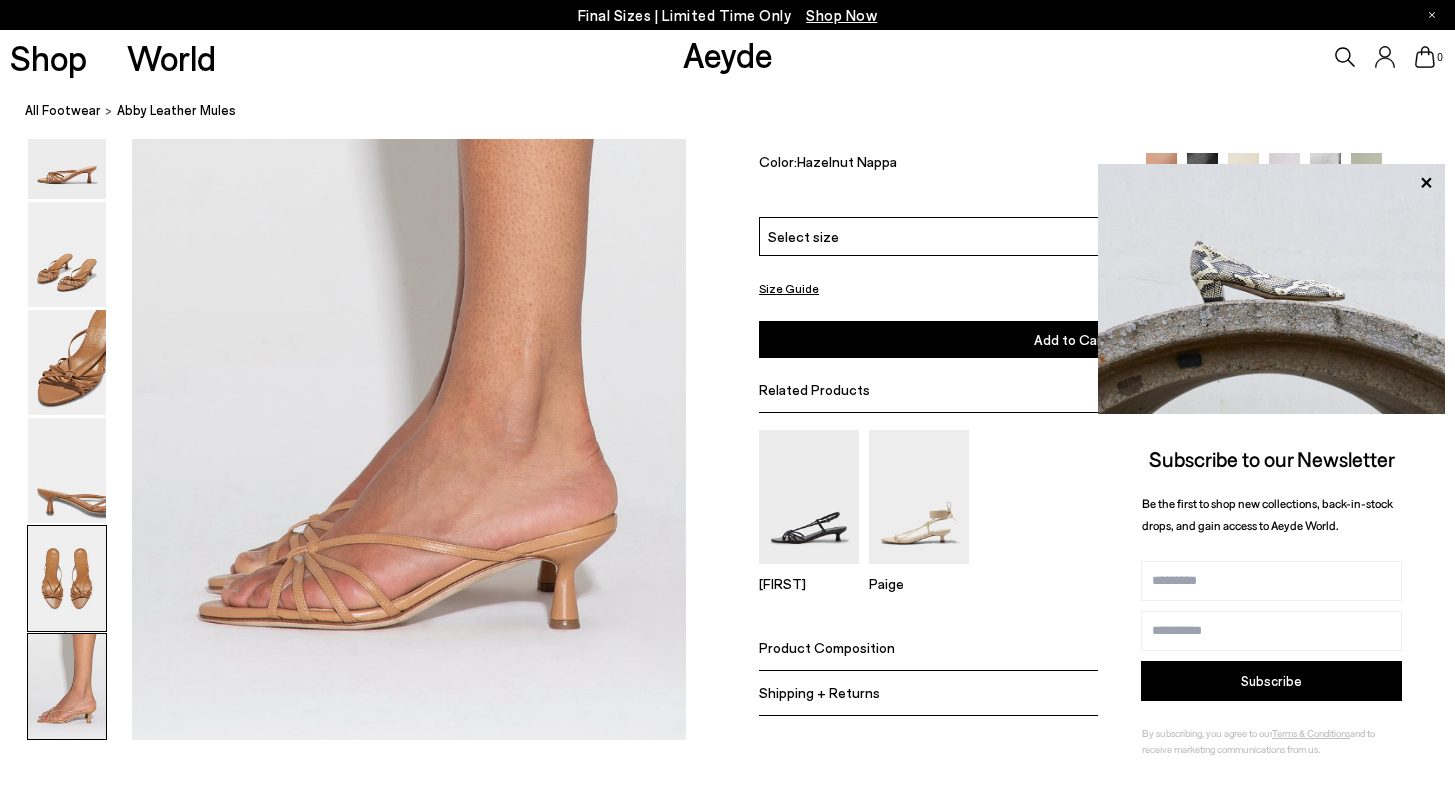 click at bounding box center [67, 578] 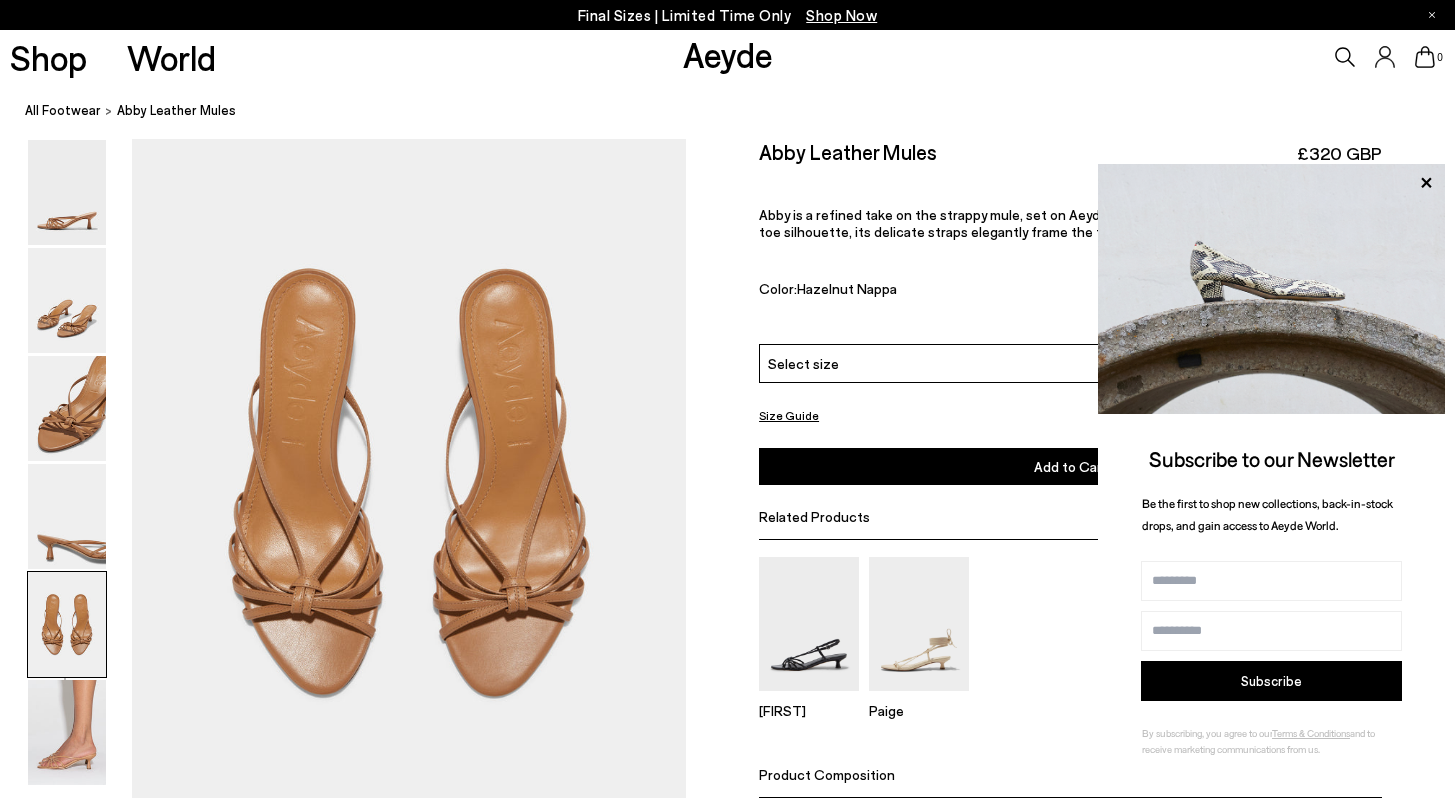 scroll, scrollTop: 2890, scrollLeft: 0, axis: vertical 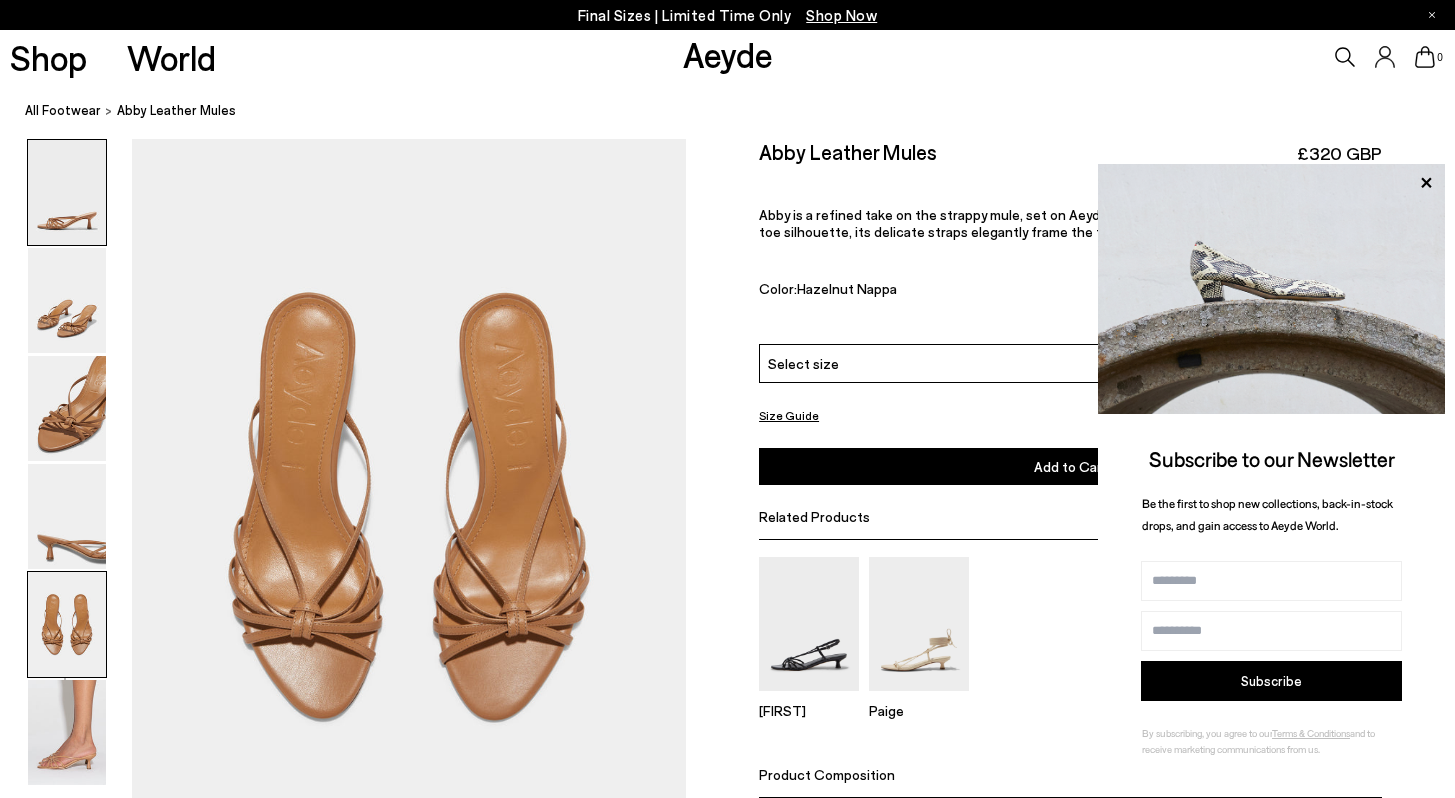 click at bounding box center [67, 192] 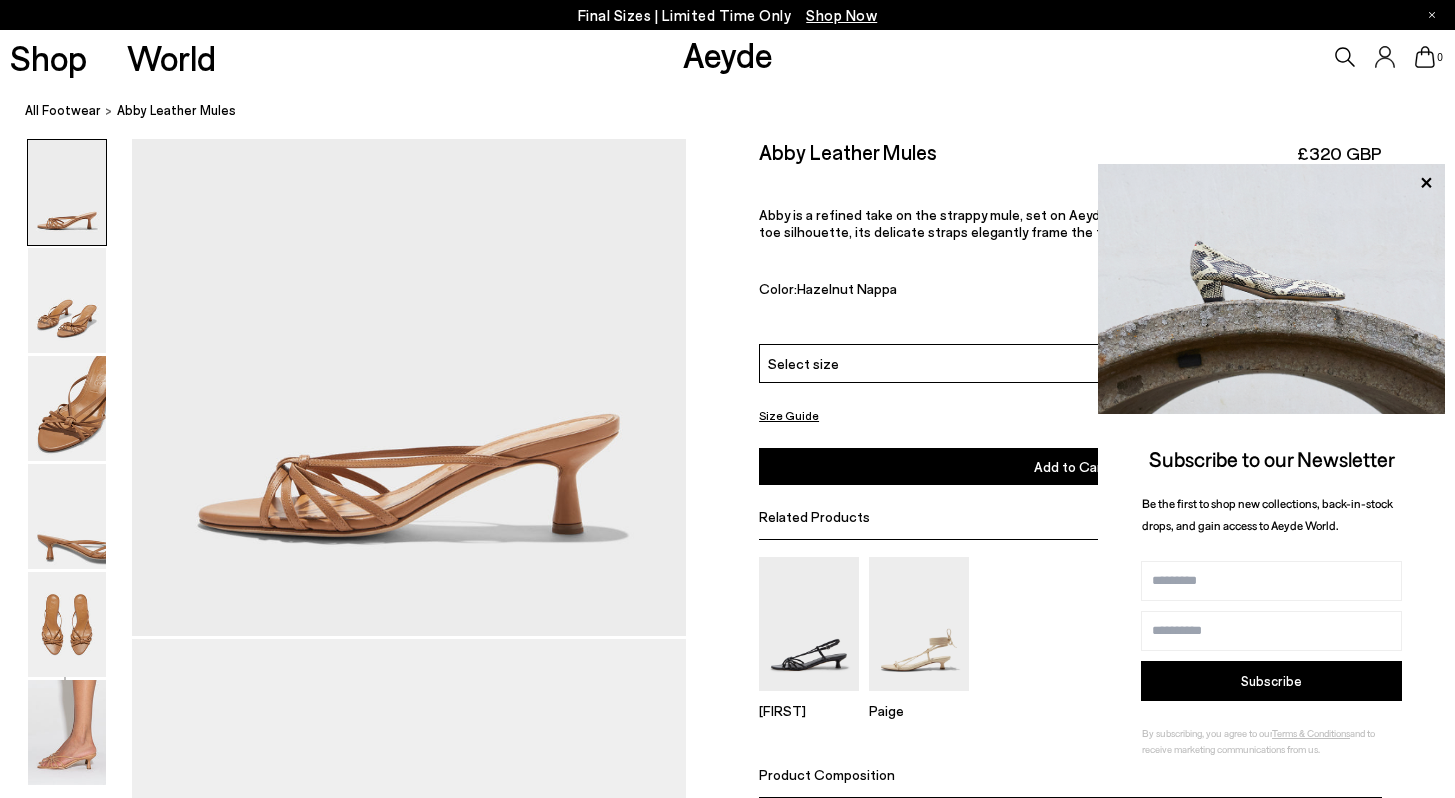 scroll, scrollTop: 0, scrollLeft: 0, axis: both 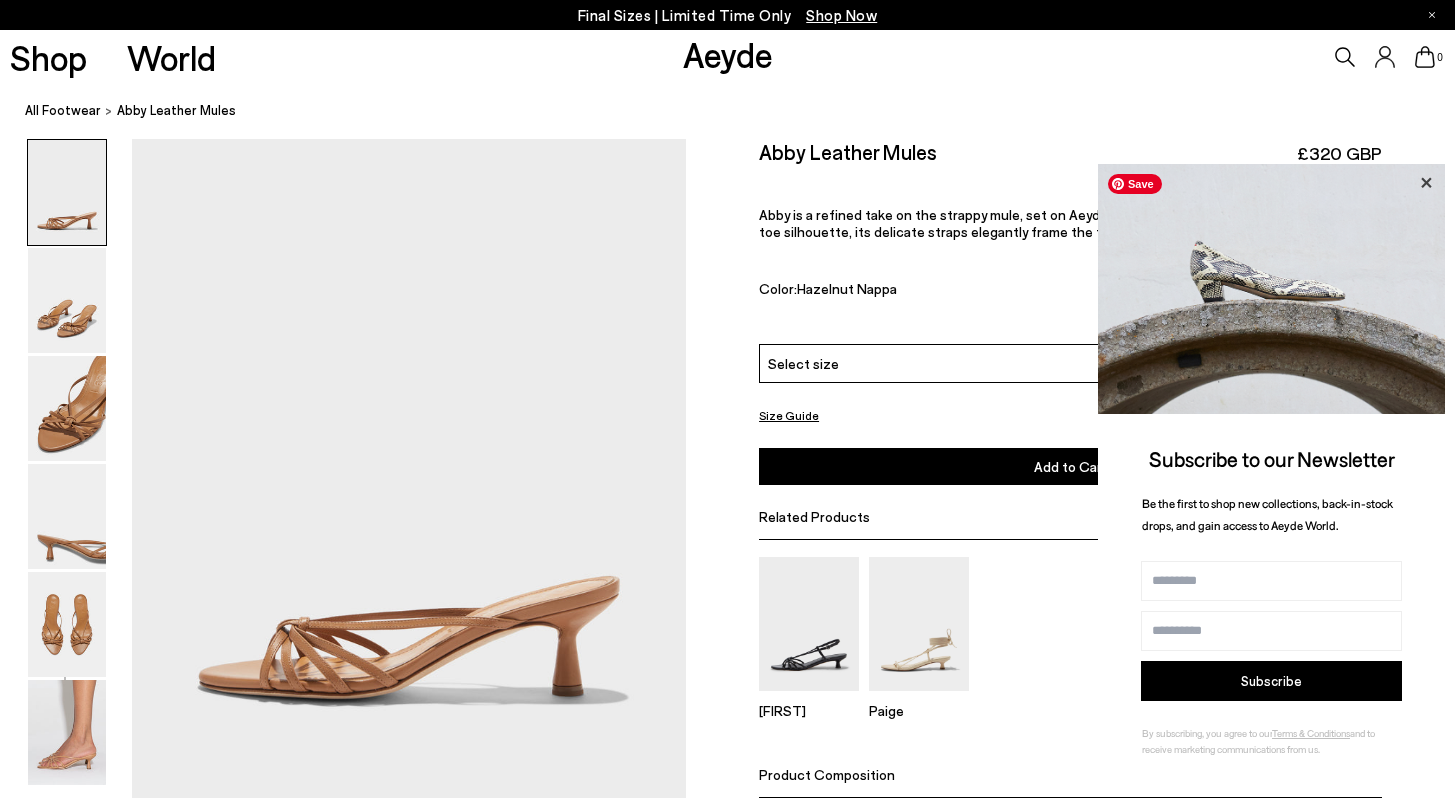 click 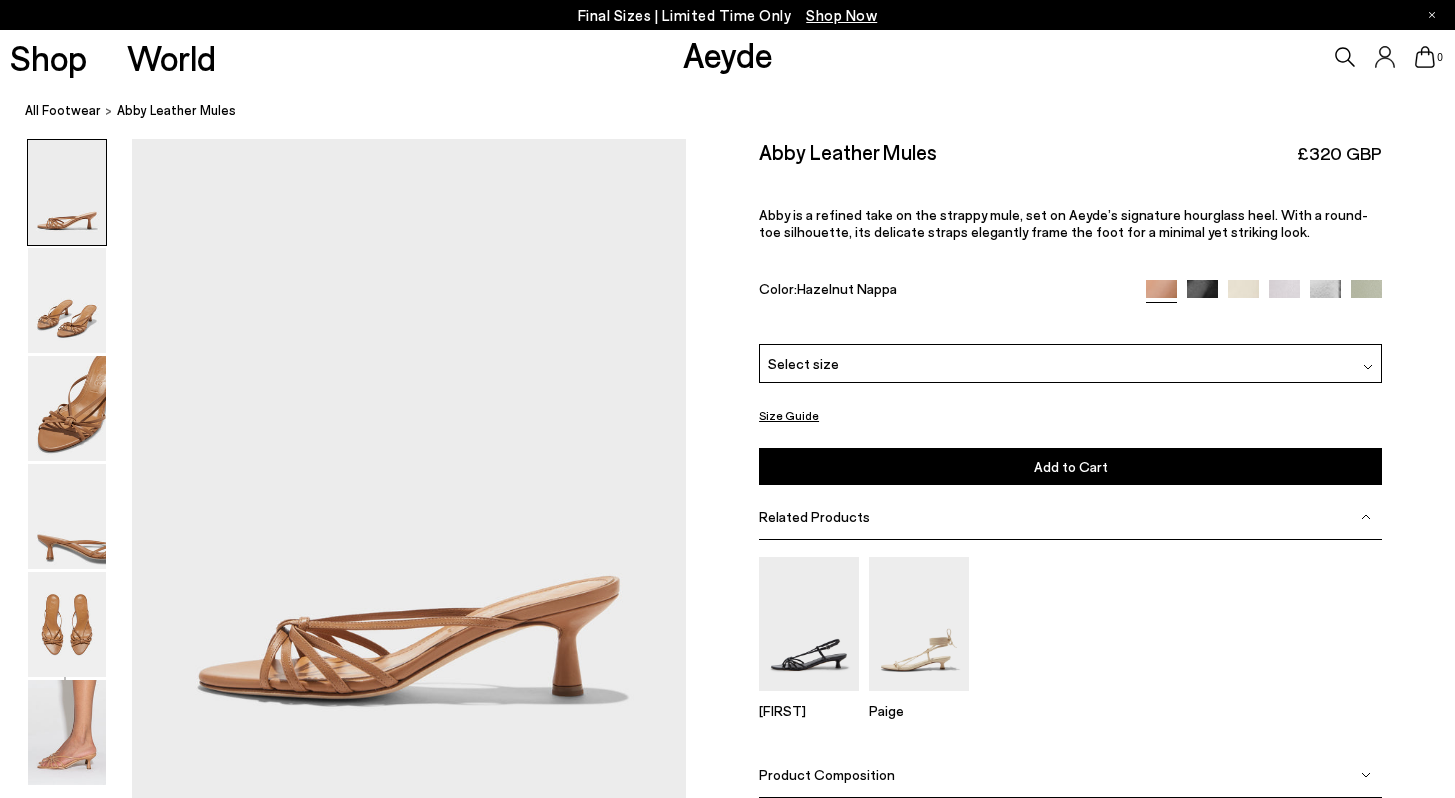 click at bounding box center [1243, 295] 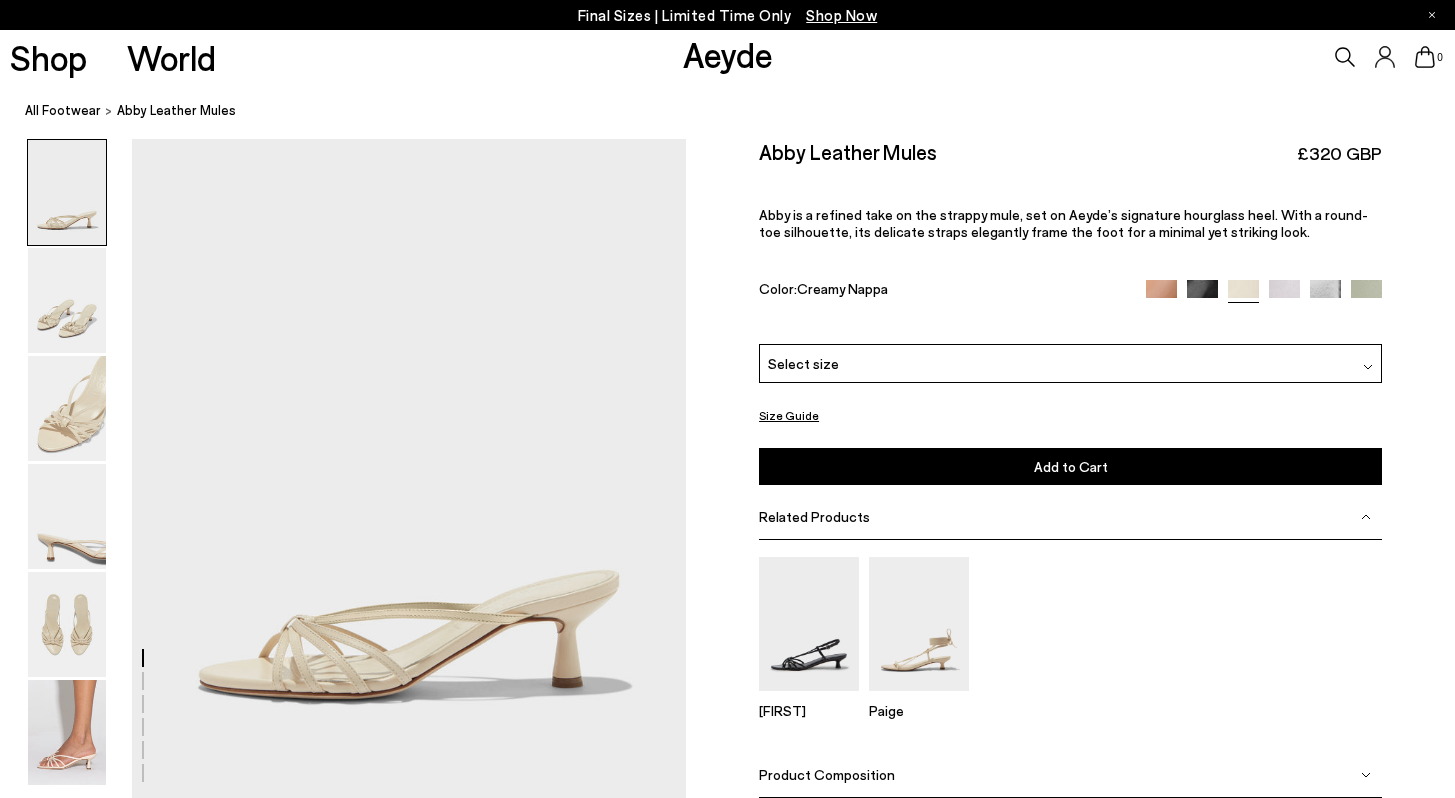 scroll, scrollTop: 0, scrollLeft: 0, axis: both 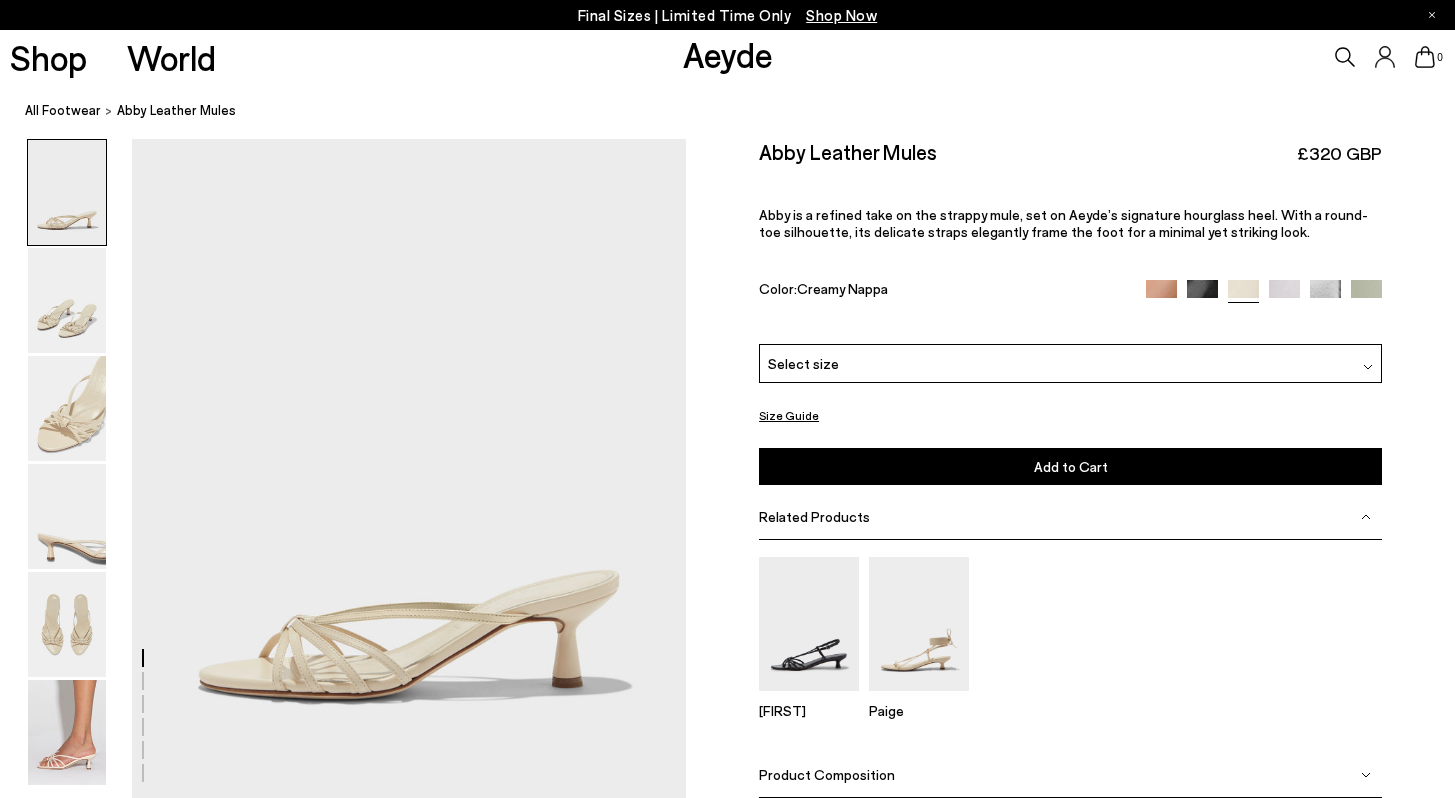 click at bounding box center [1284, 295] 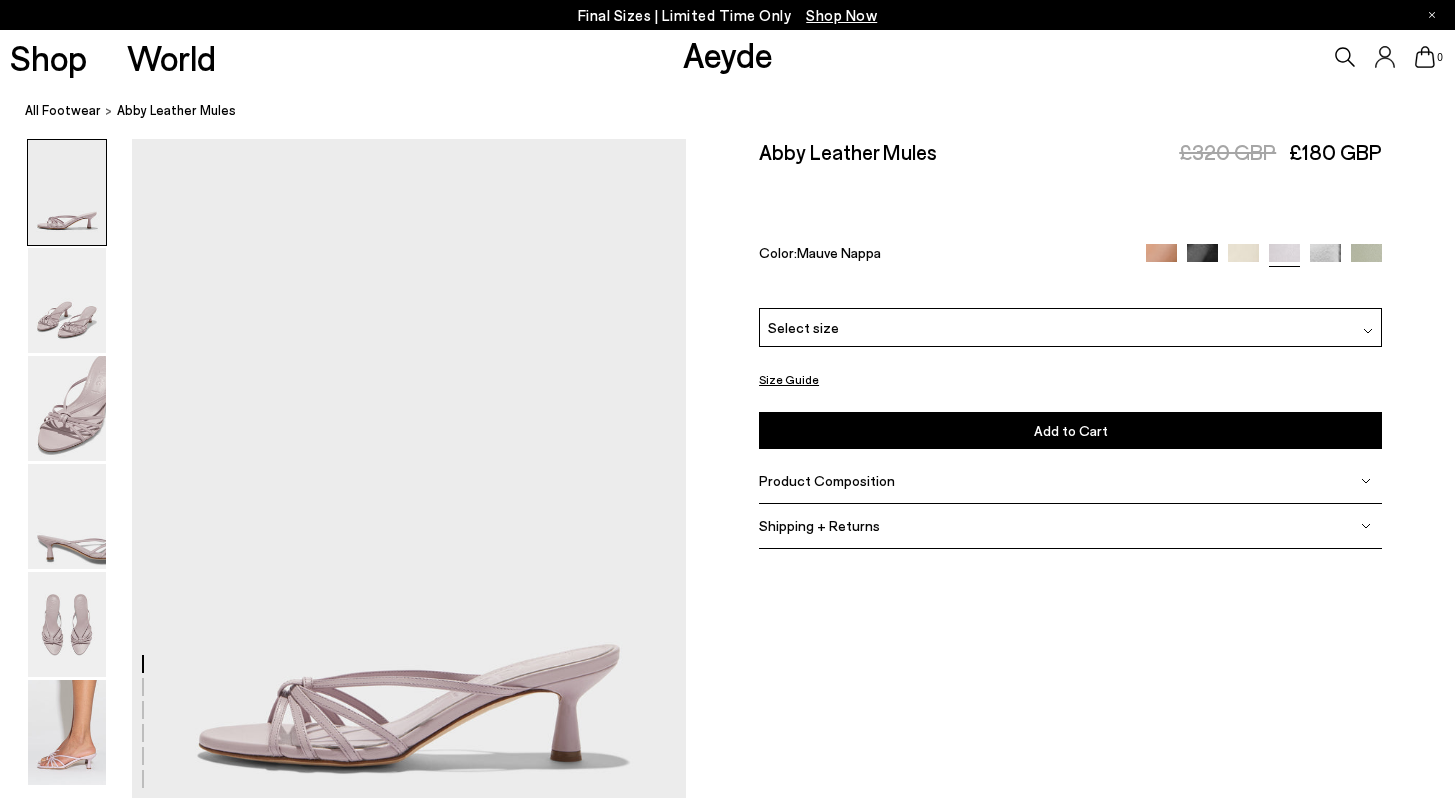 scroll, scrollTop: 0, scrollLeft: 0, axis: both 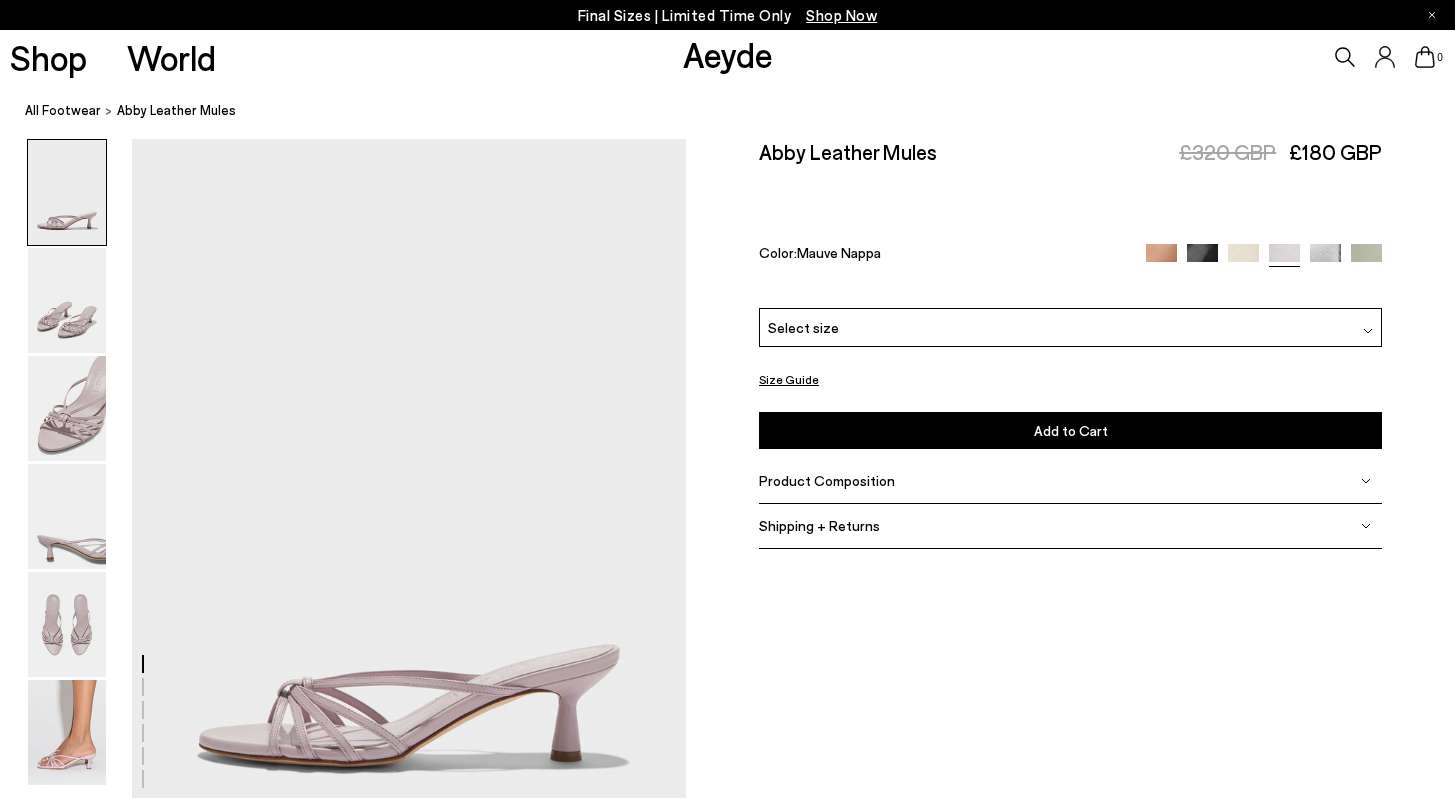 click at bounding box center (1325, 259) 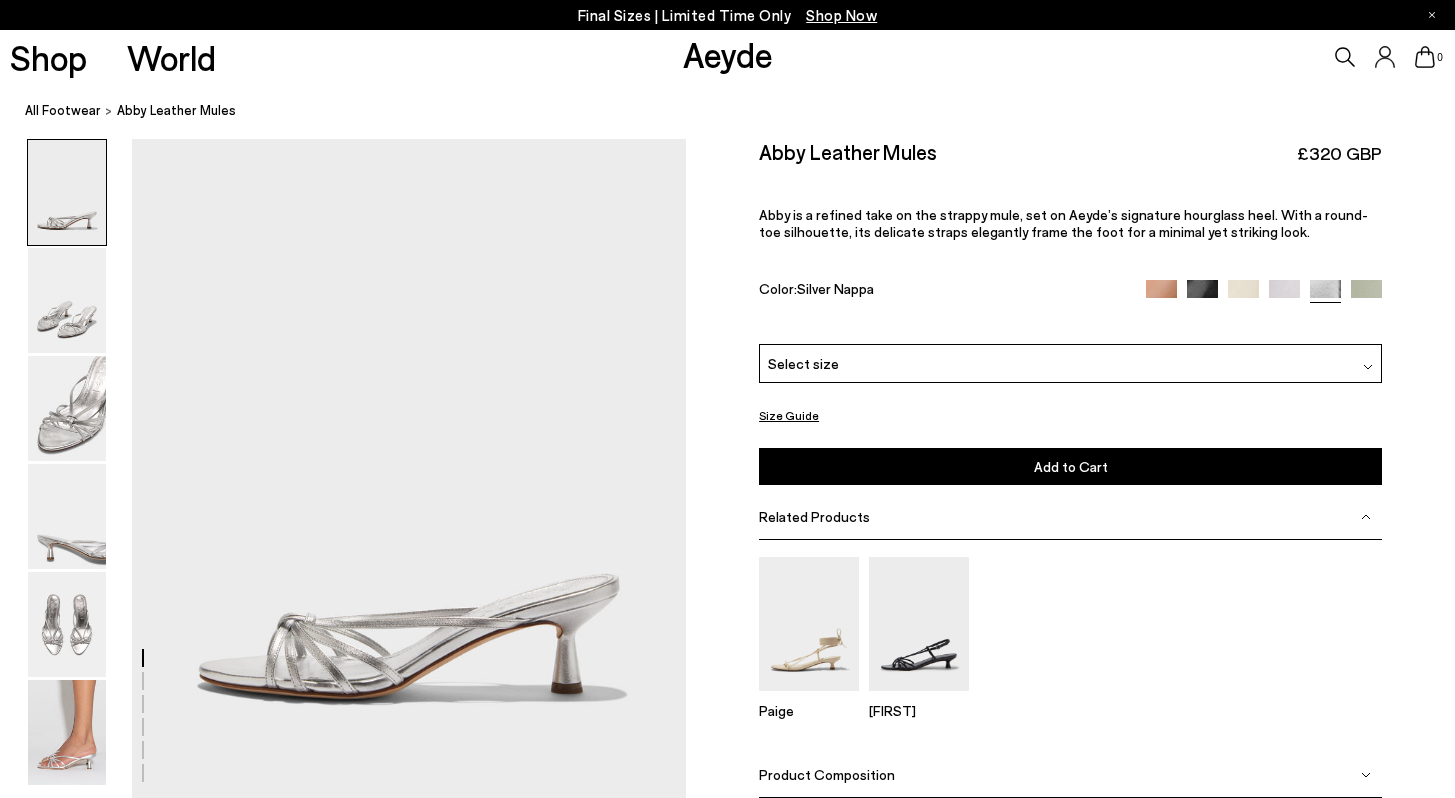 scroll, scrollTop: 0, scrollLeft: 0, axis: both 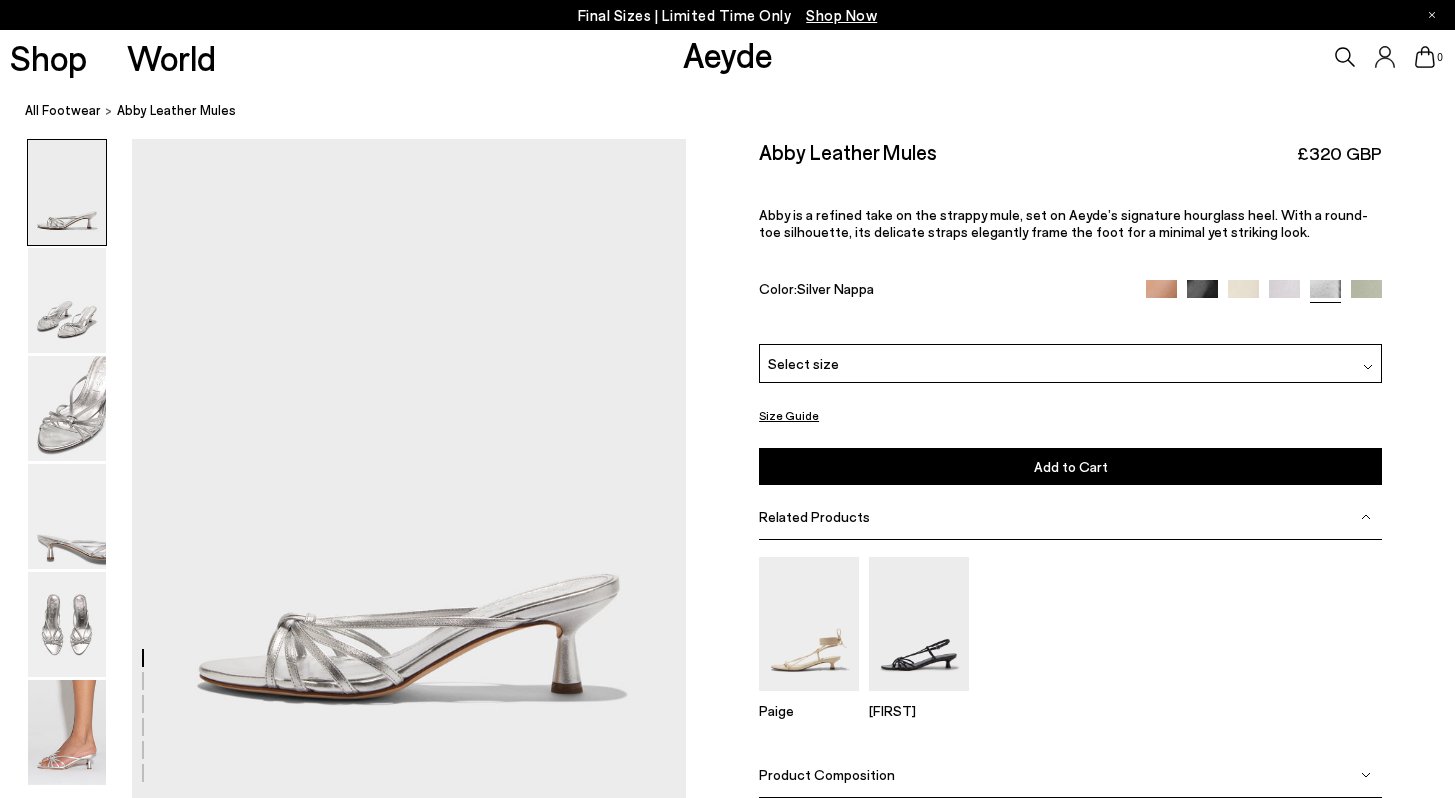 click at bounding box center [1366, 295] 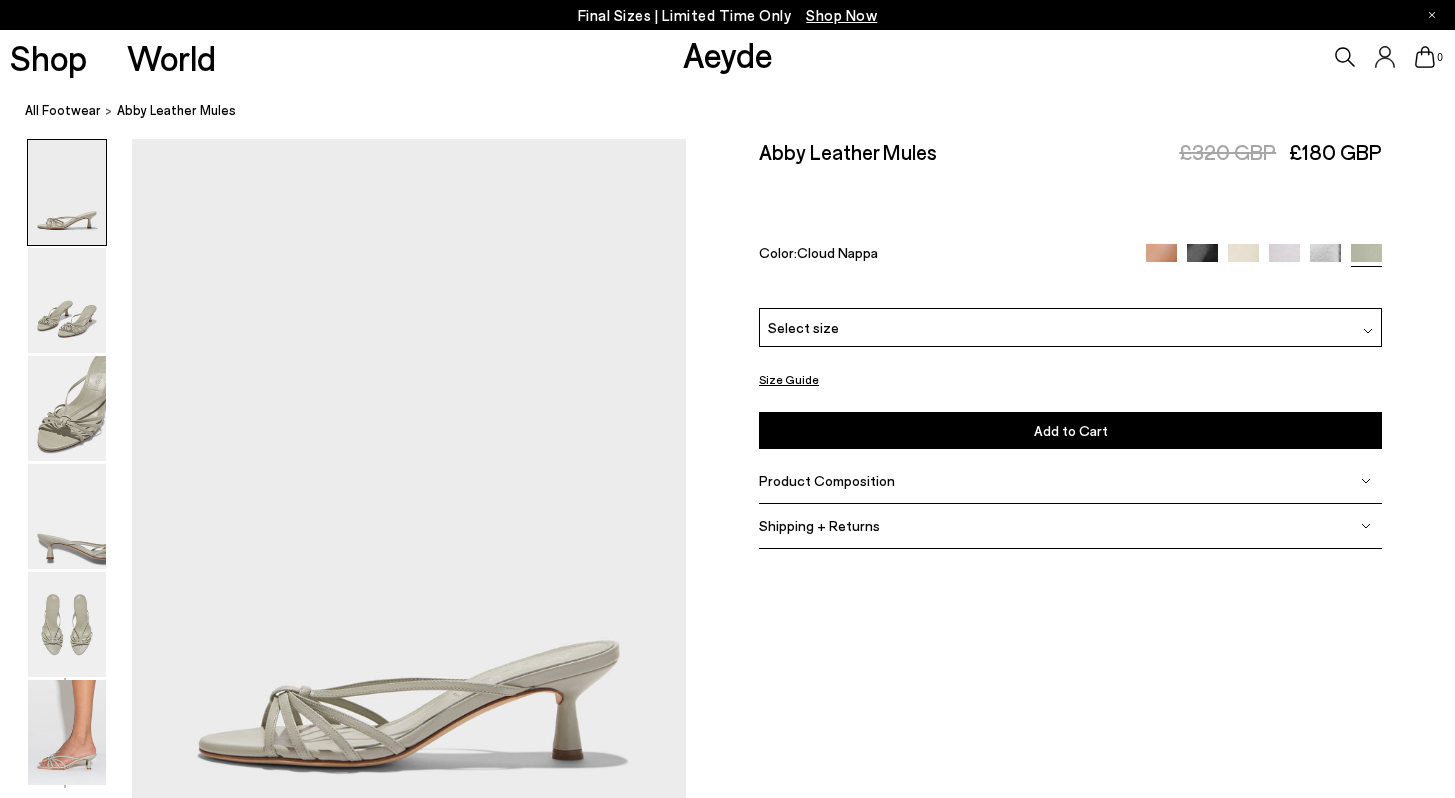 scroll, scrollTop: 0, scrollLeft: 0, axis: both 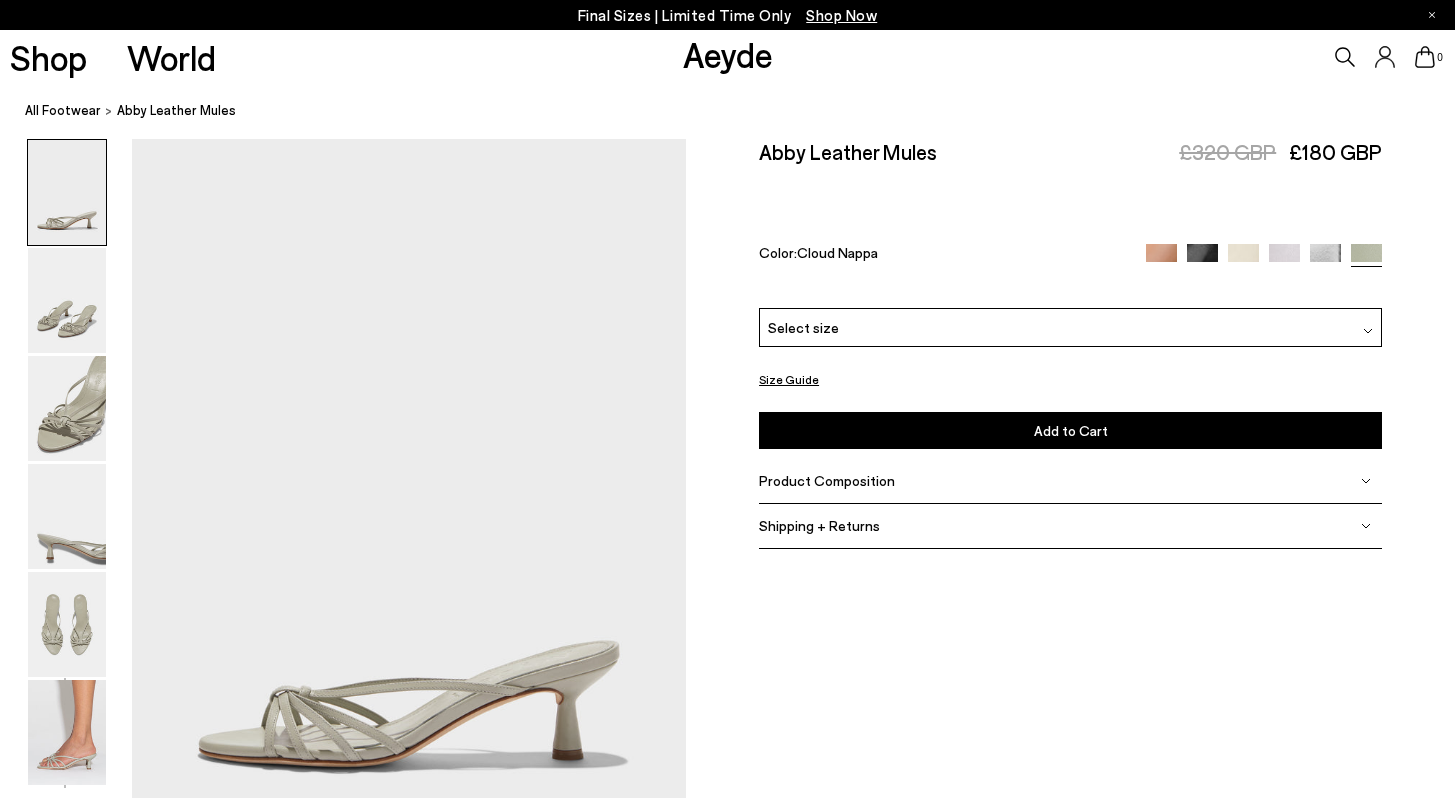 click at bounding box center [1325, 259] 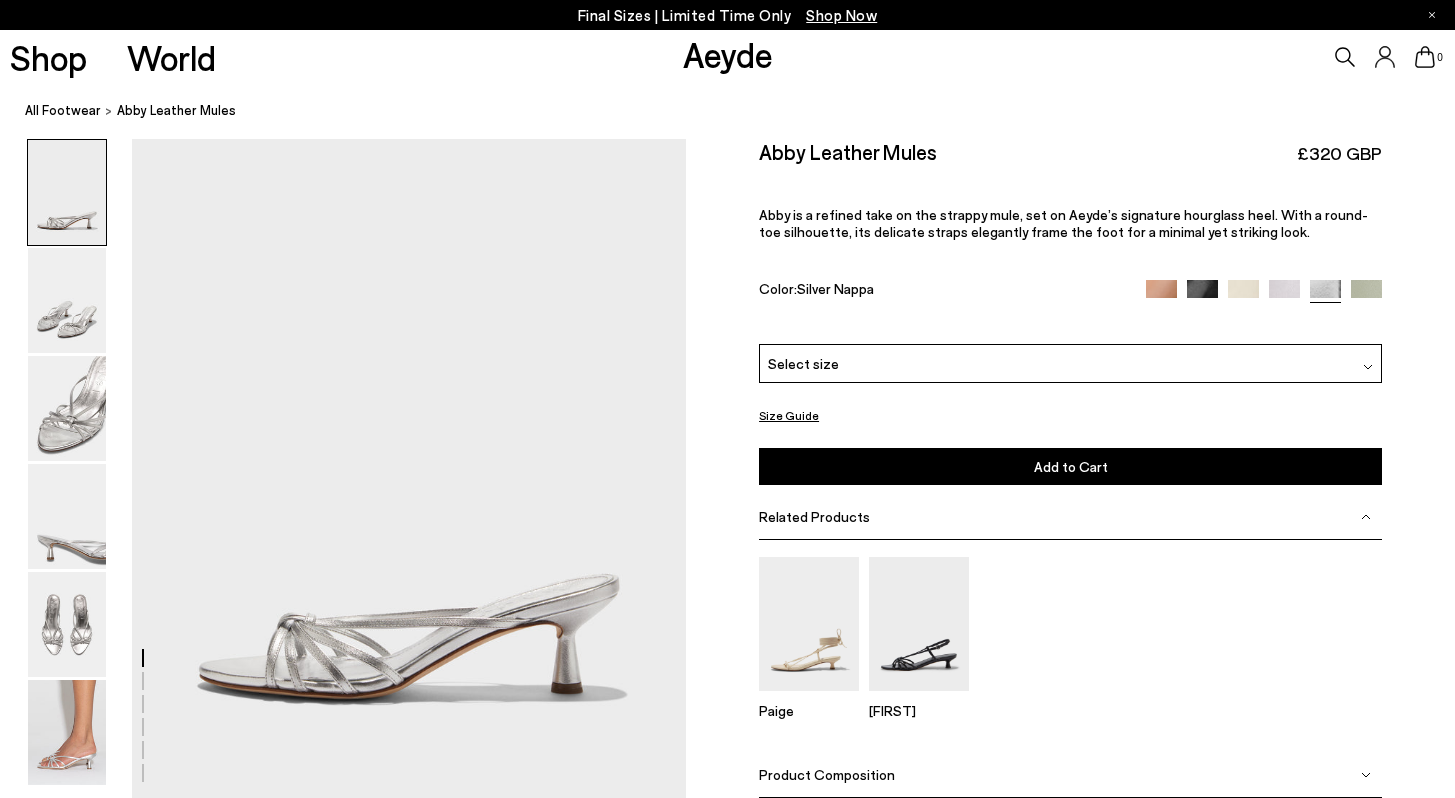 scroll, scrollTop: 0, scrollLeft: 0, axis: both 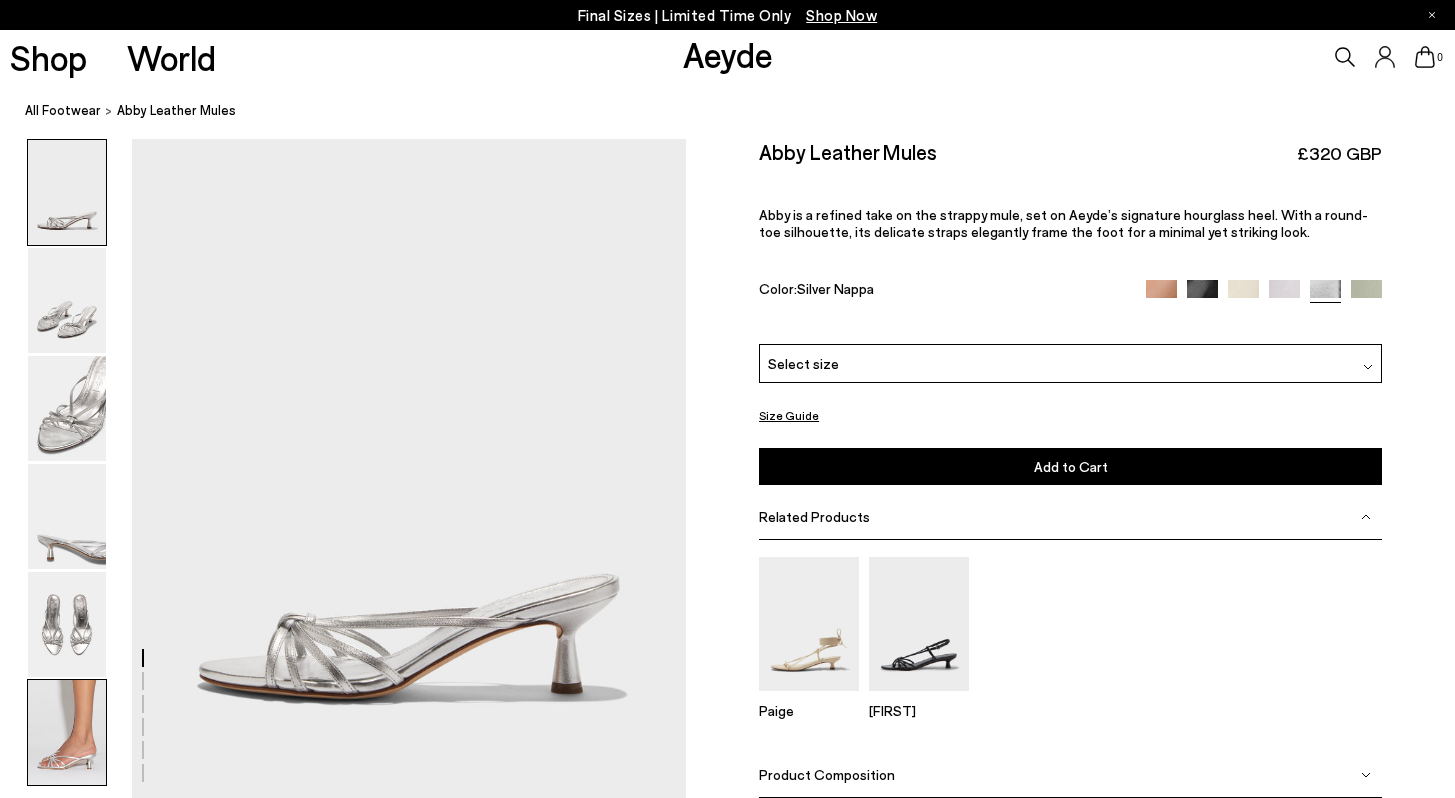 click at bounding box center [67, 732] 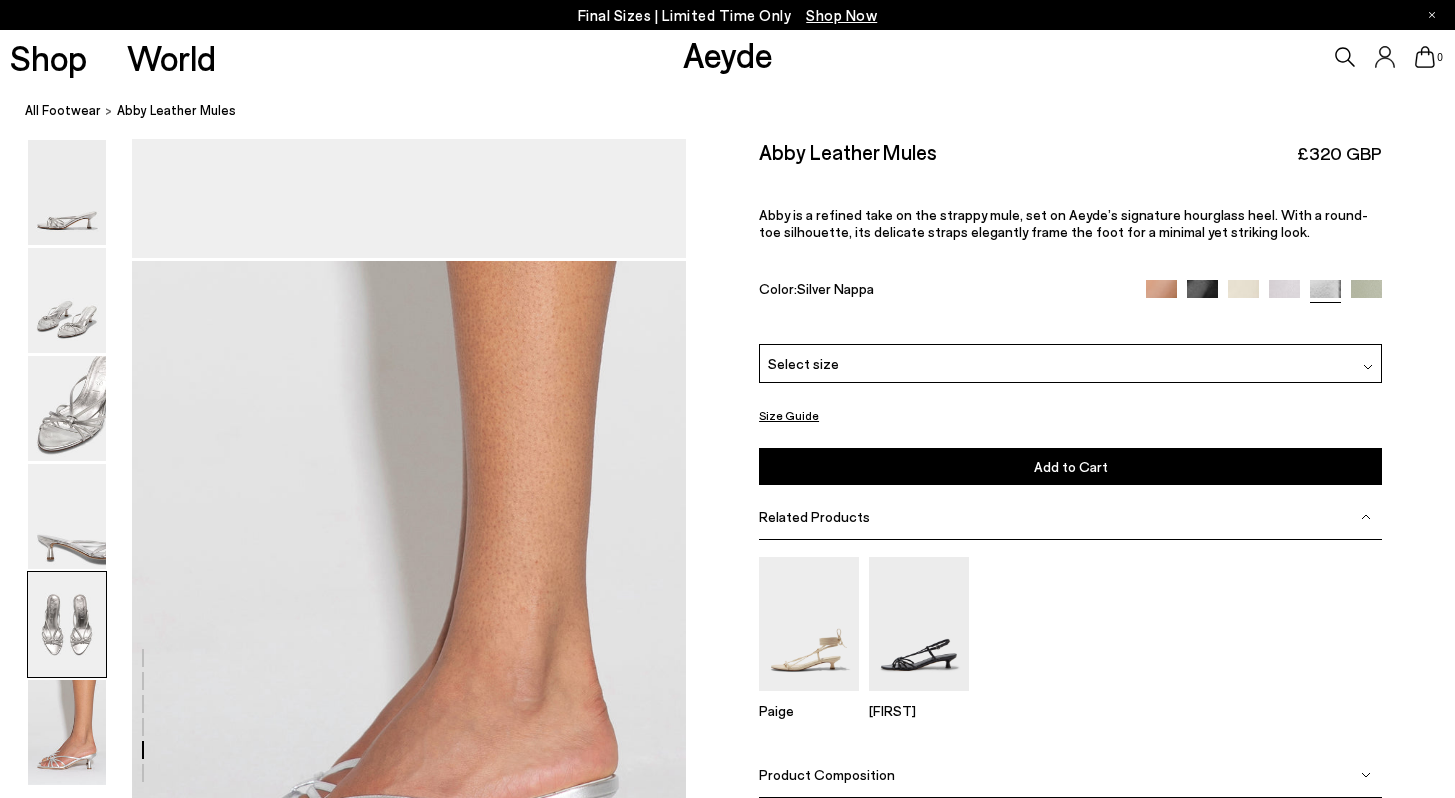 scroll, scrollTop: 3497, scrollLeft: 0, axis: vertical 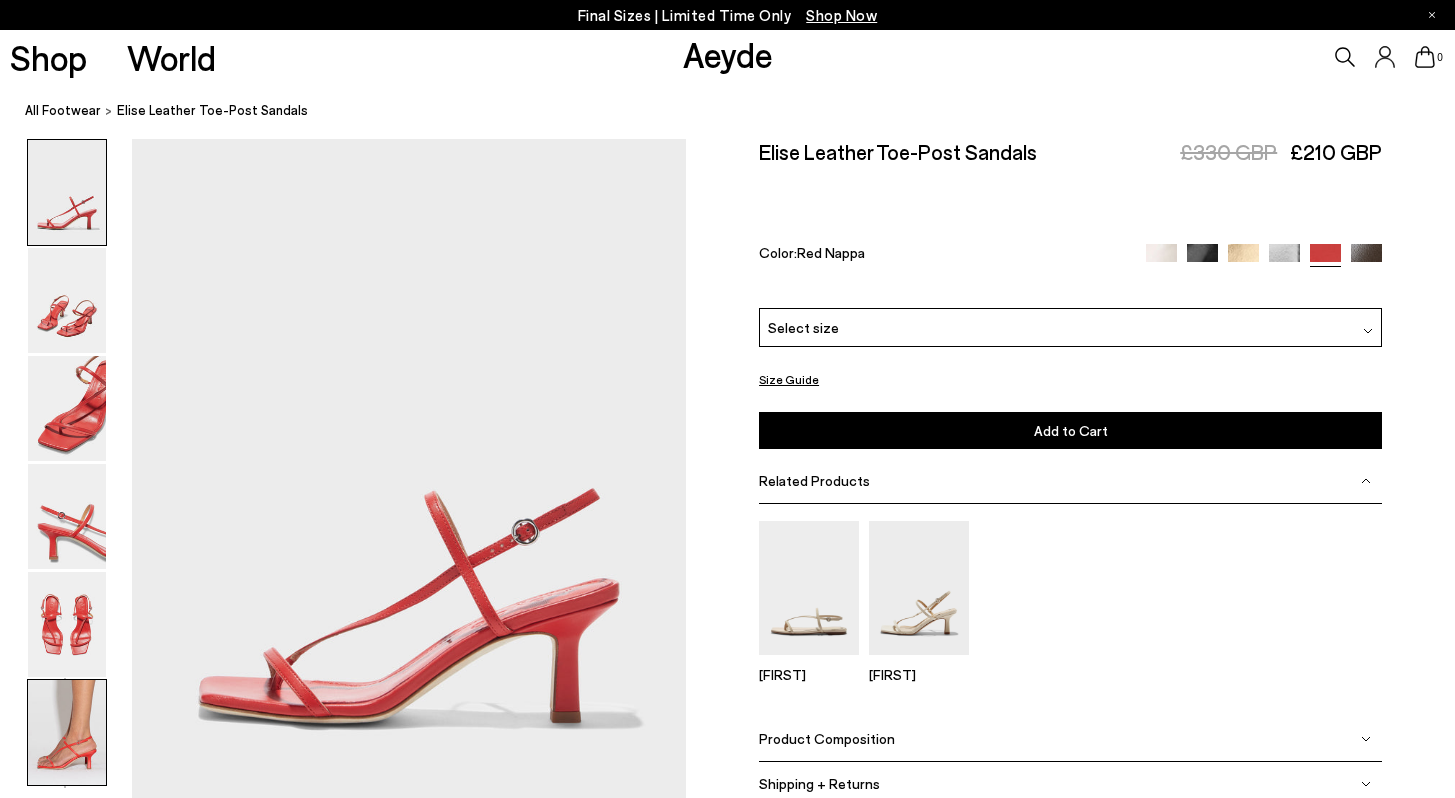 click at bounding box center (67, 732) 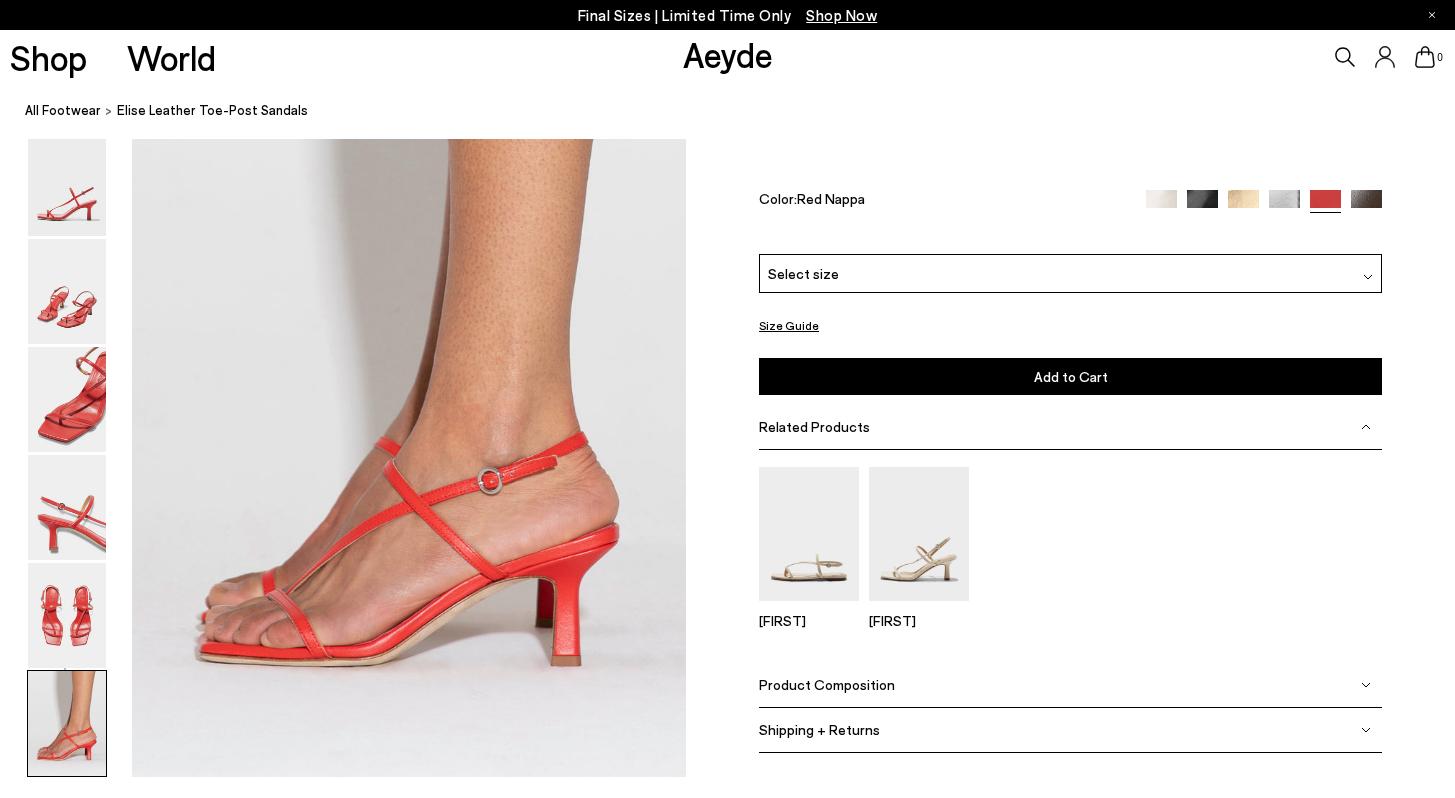 scroll, scrollTop: 3849, scrollLeft: 0, axis: vertical 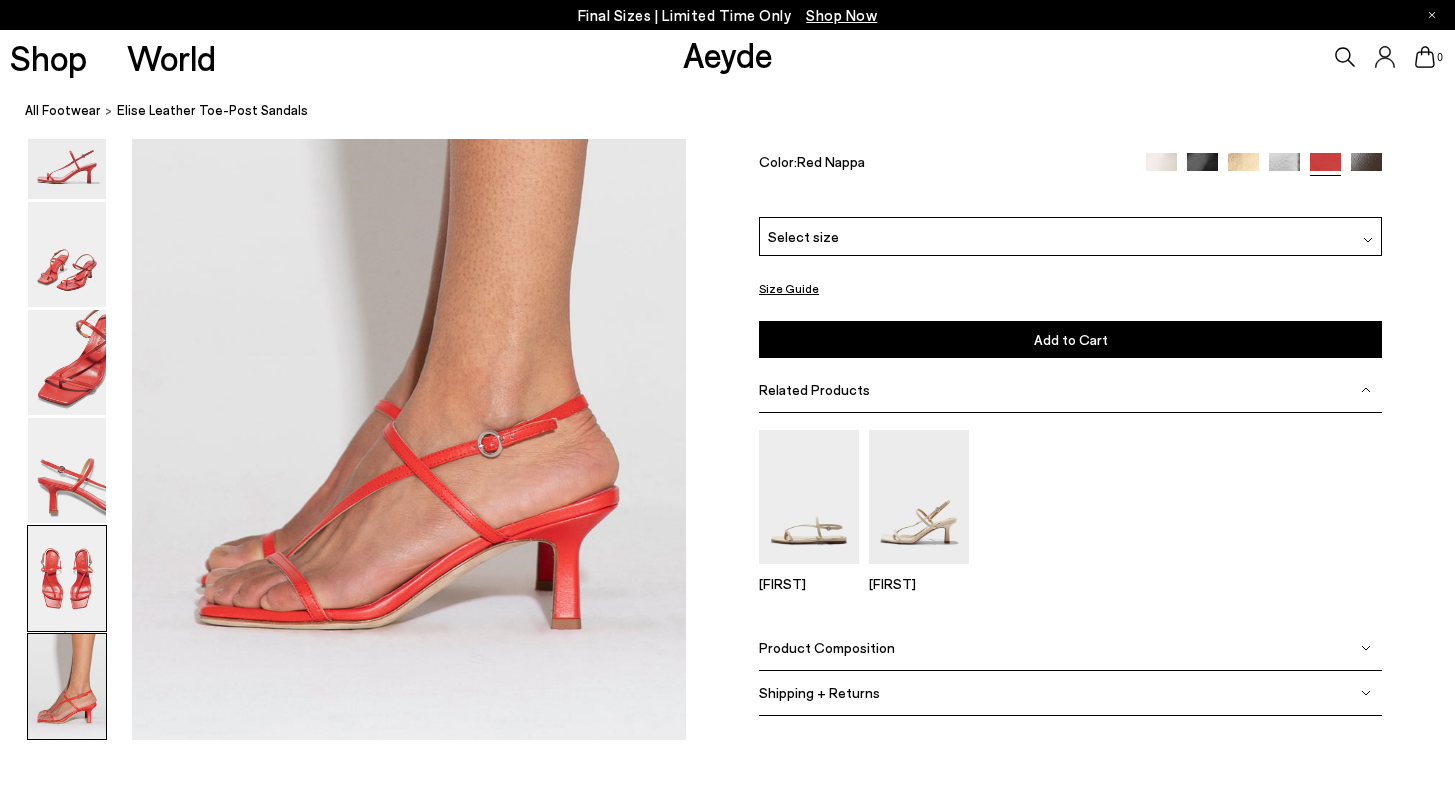 click at bounding box center [67, 578] 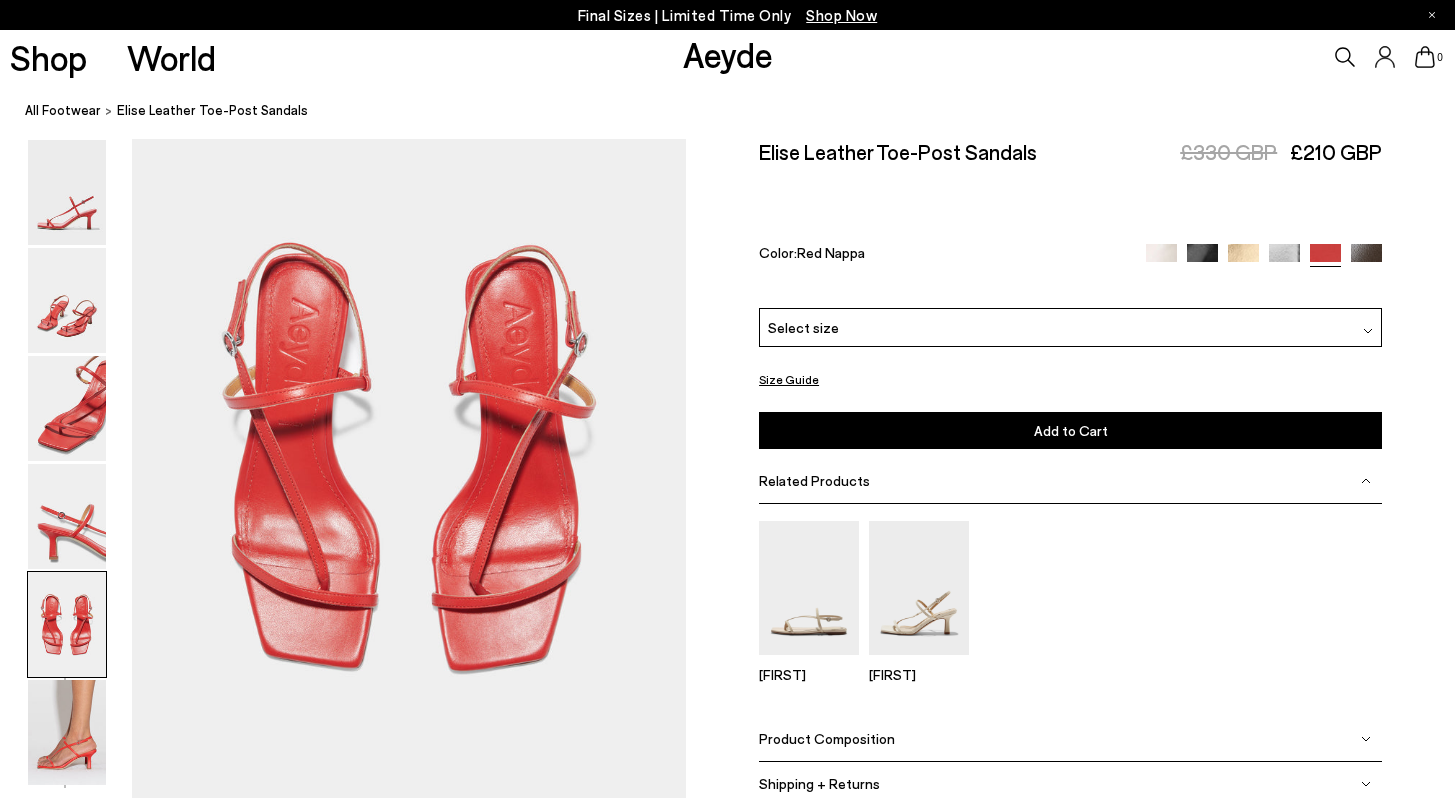 scroll, scrollTop: 2970, scrollLeft: 0, axis: vertical 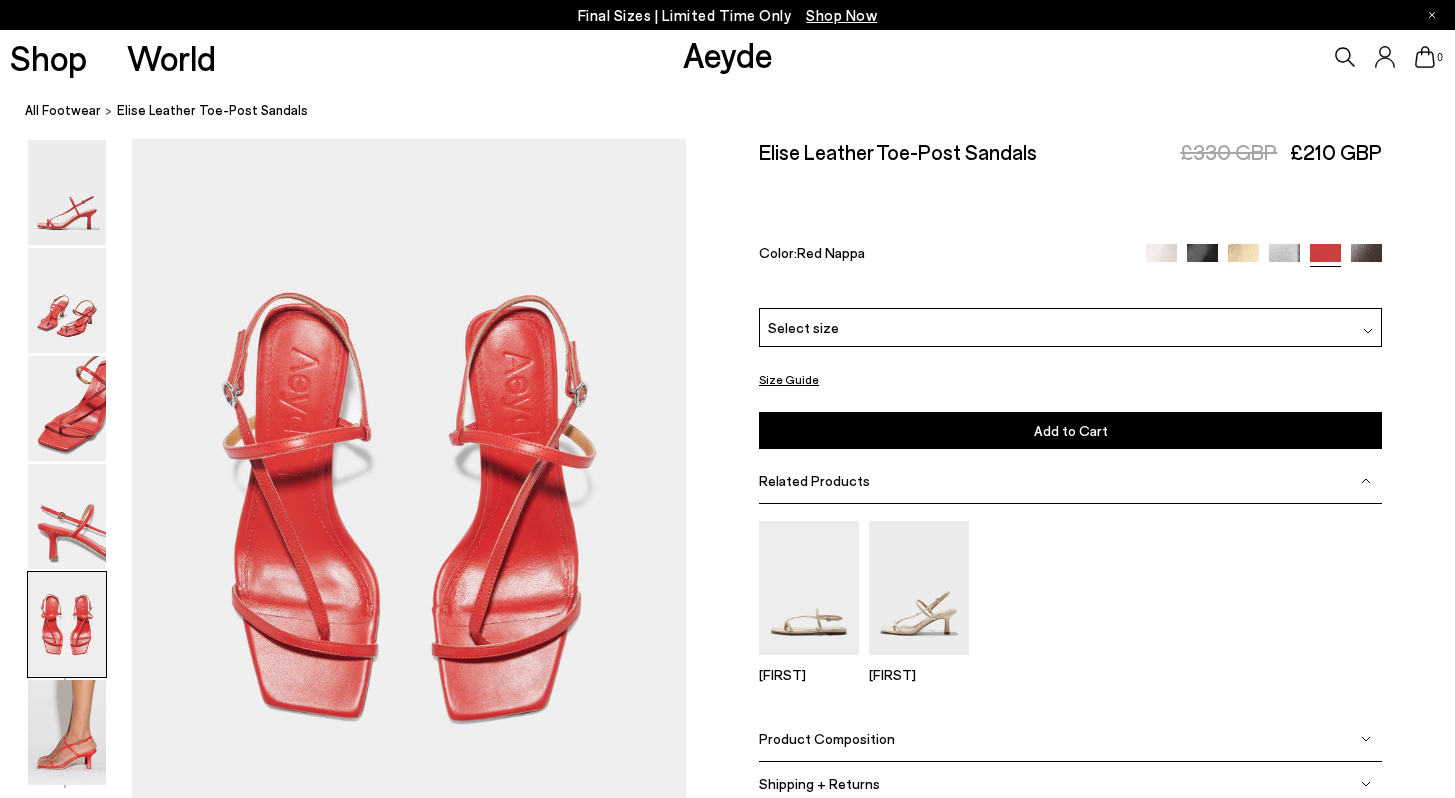 click at bounding box center (67, 624) 